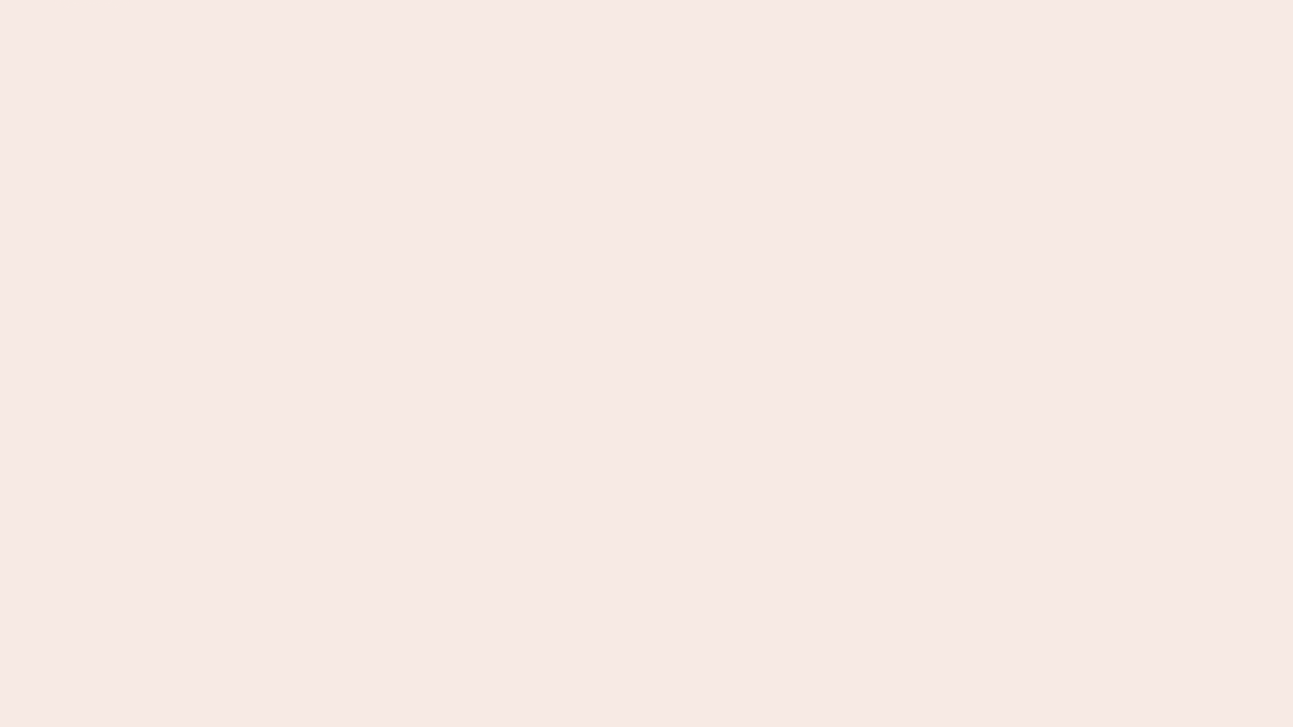 scroll, scrollTop: 0, scrollLeft: 0, axis: both 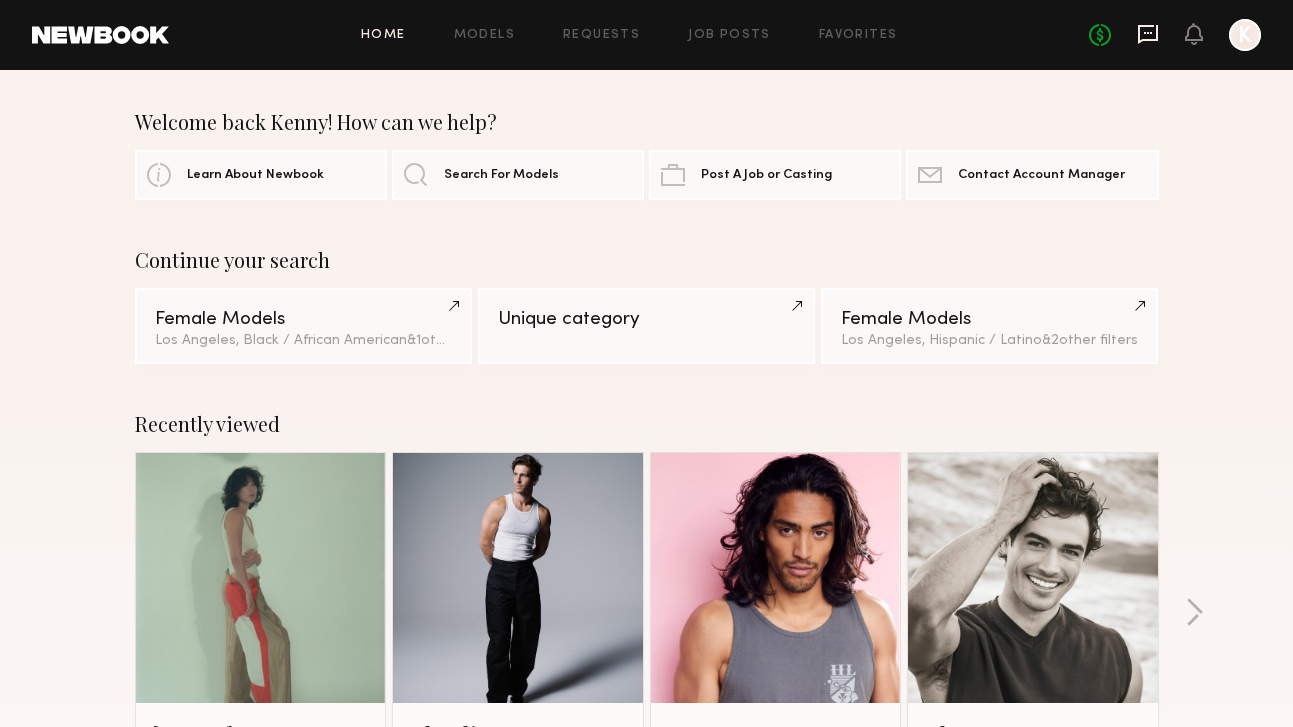 click 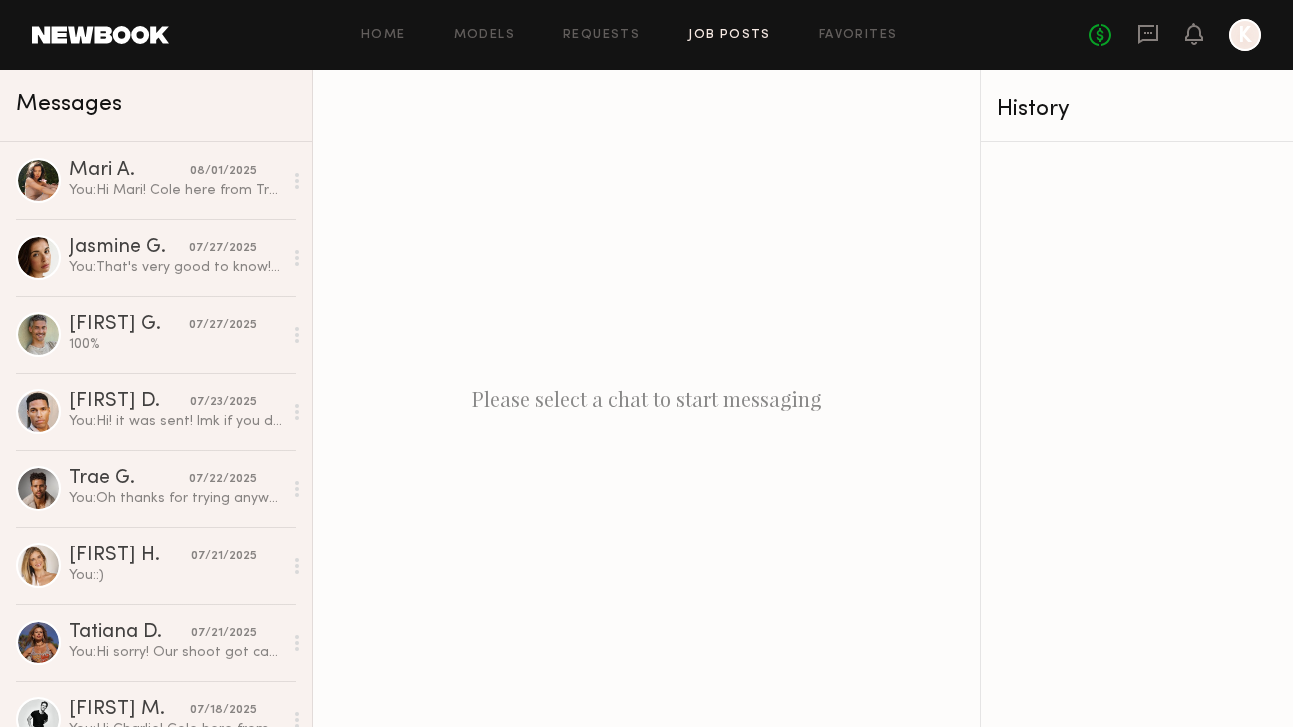 click on "Job Posts" 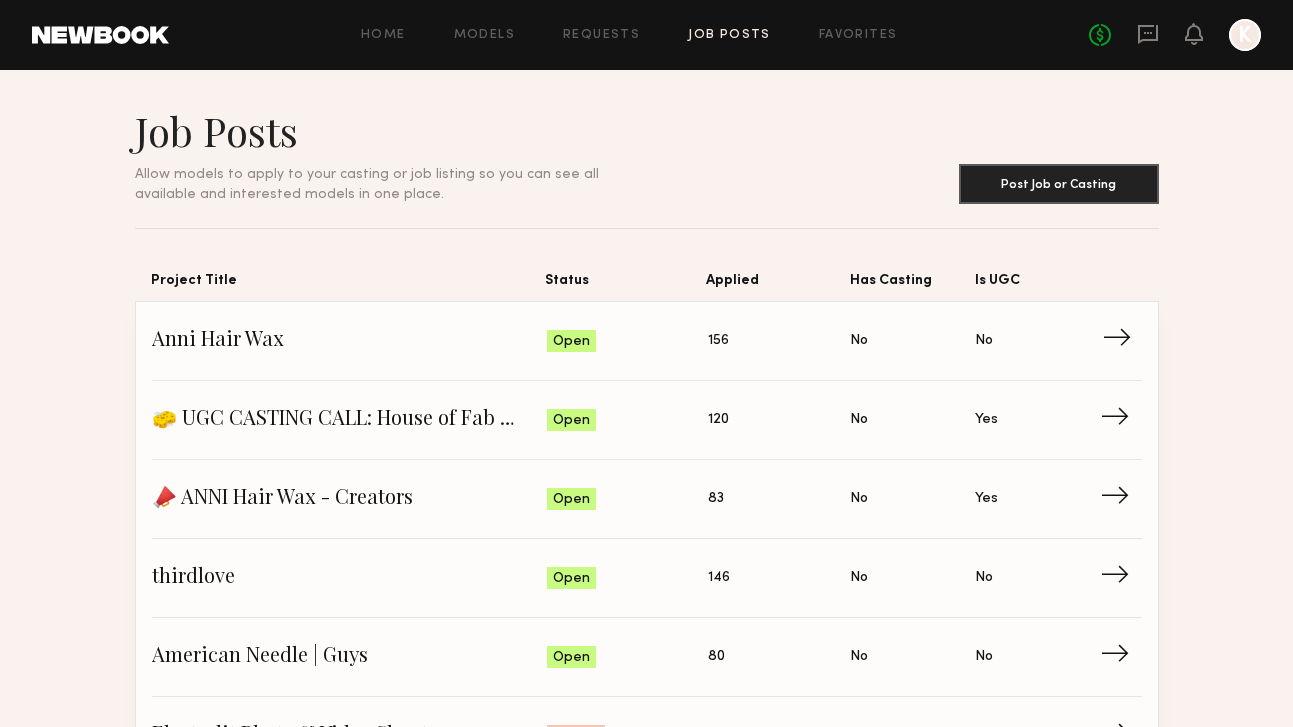 click on "Anni Hair Wax" 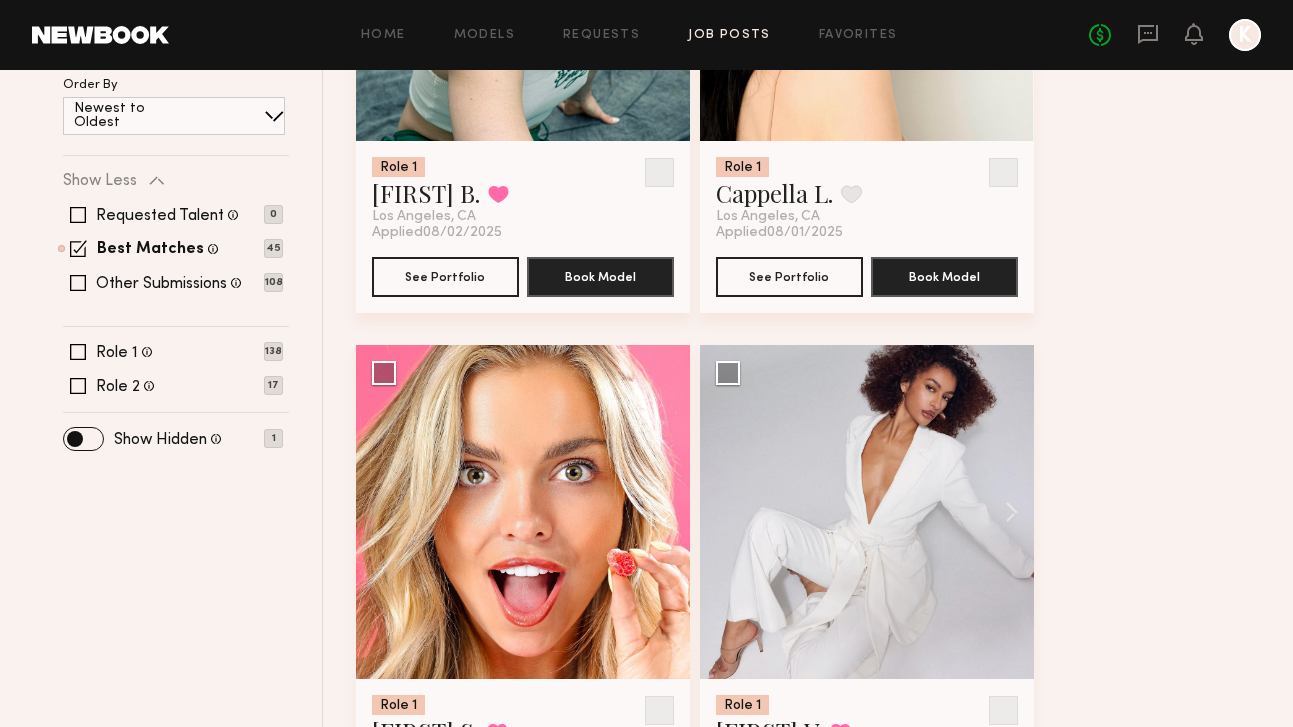 scroll, scrollTop: 245, scrollLeft: 0, axis: vertical 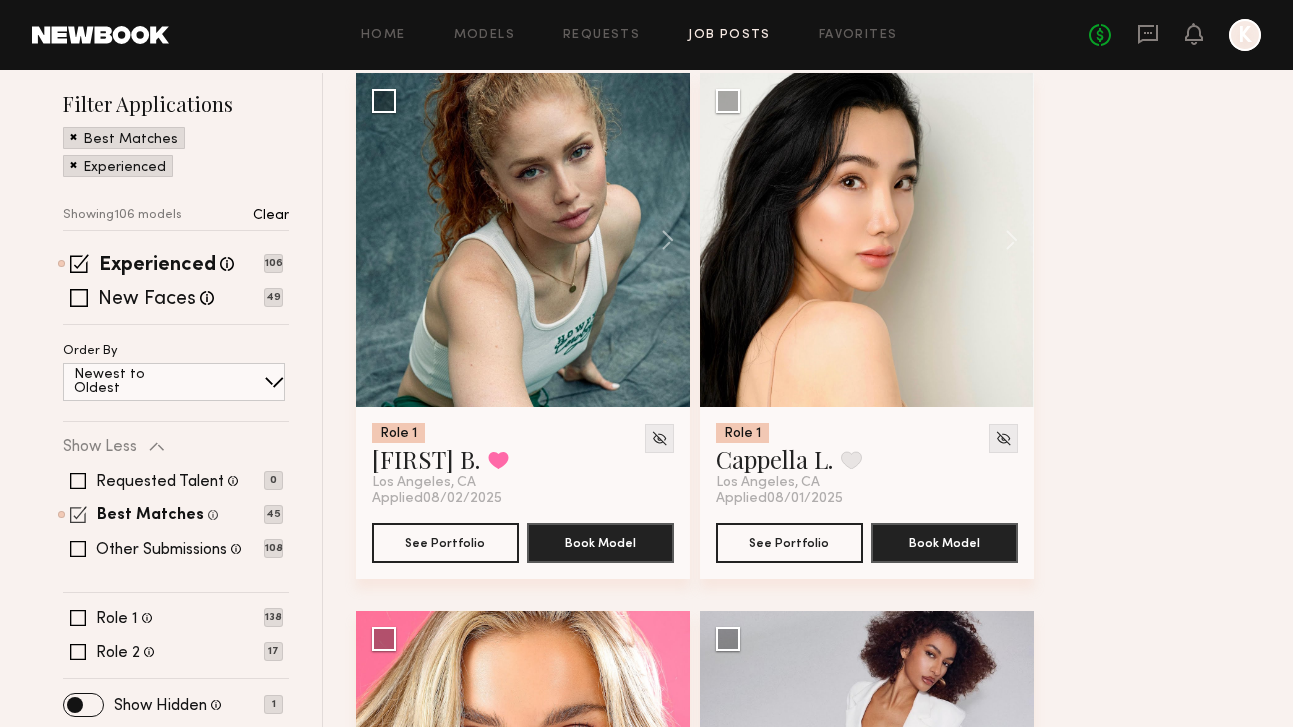 click on "Best Matches Models shown below match all requirements specified in your job post 45" 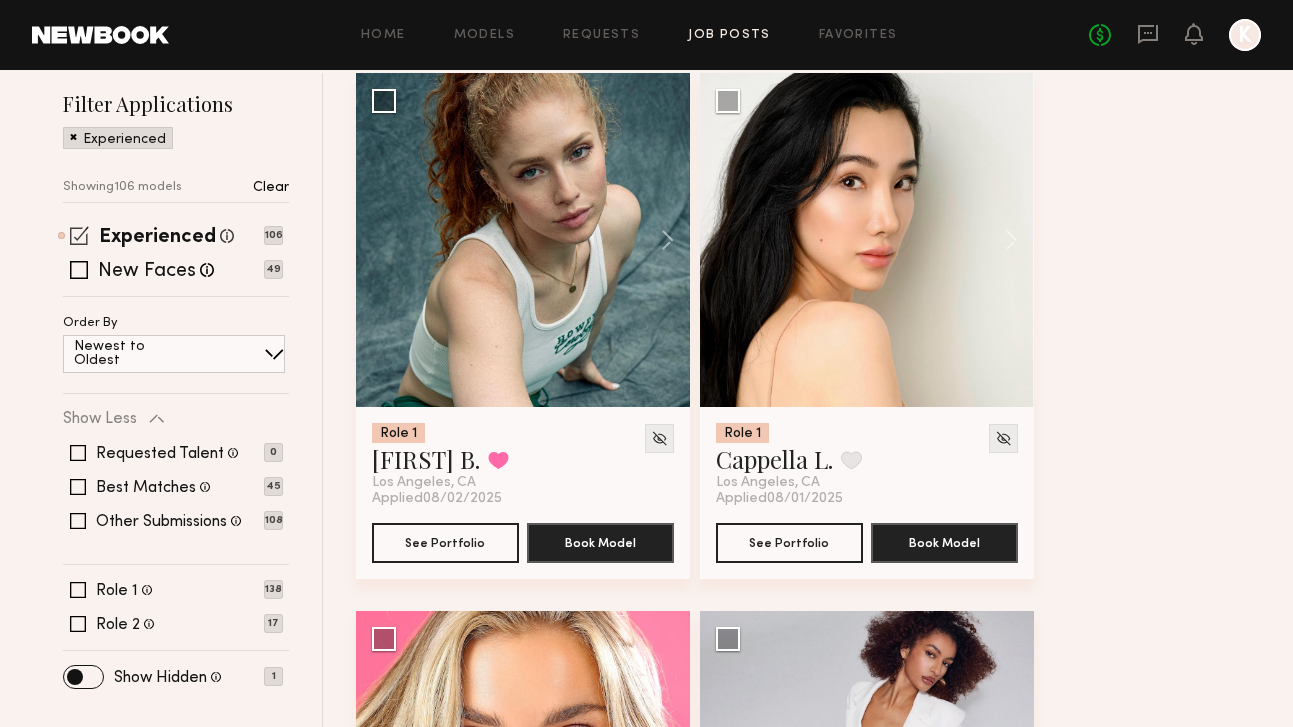 click 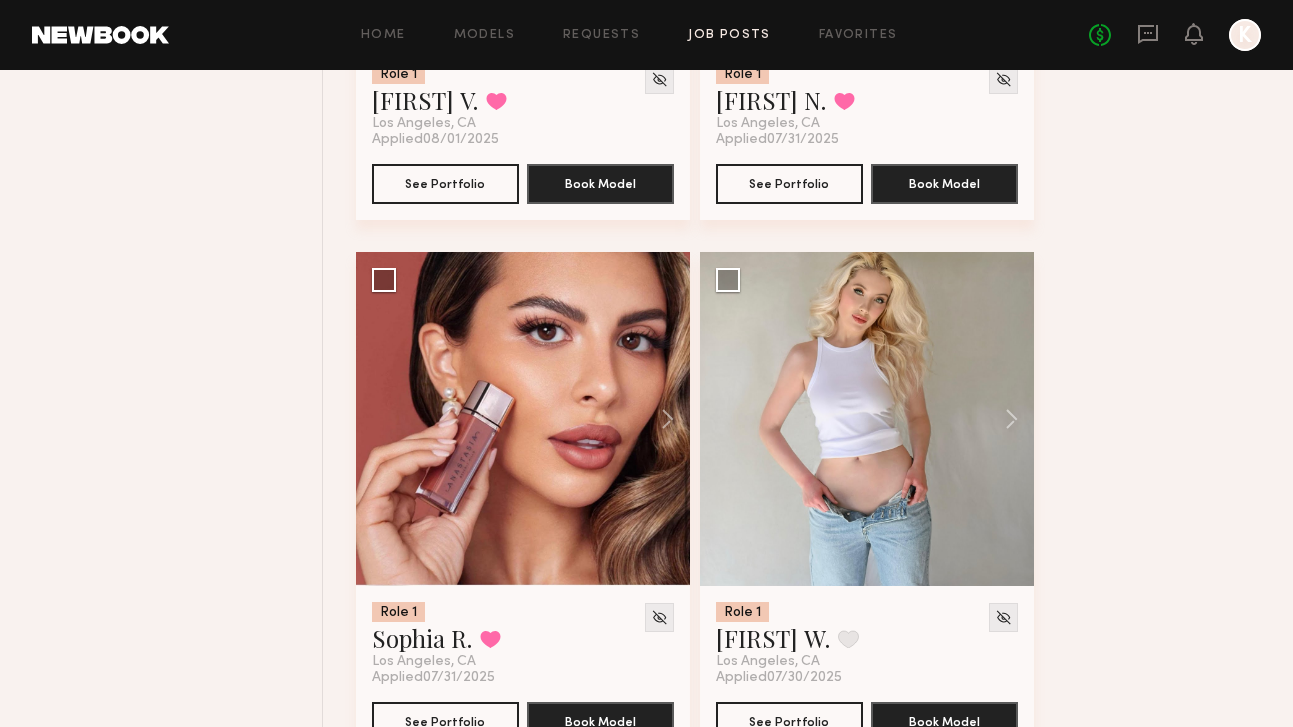 scroll, scrollTop: 1689, scrollLeft: 0, axis: vertical 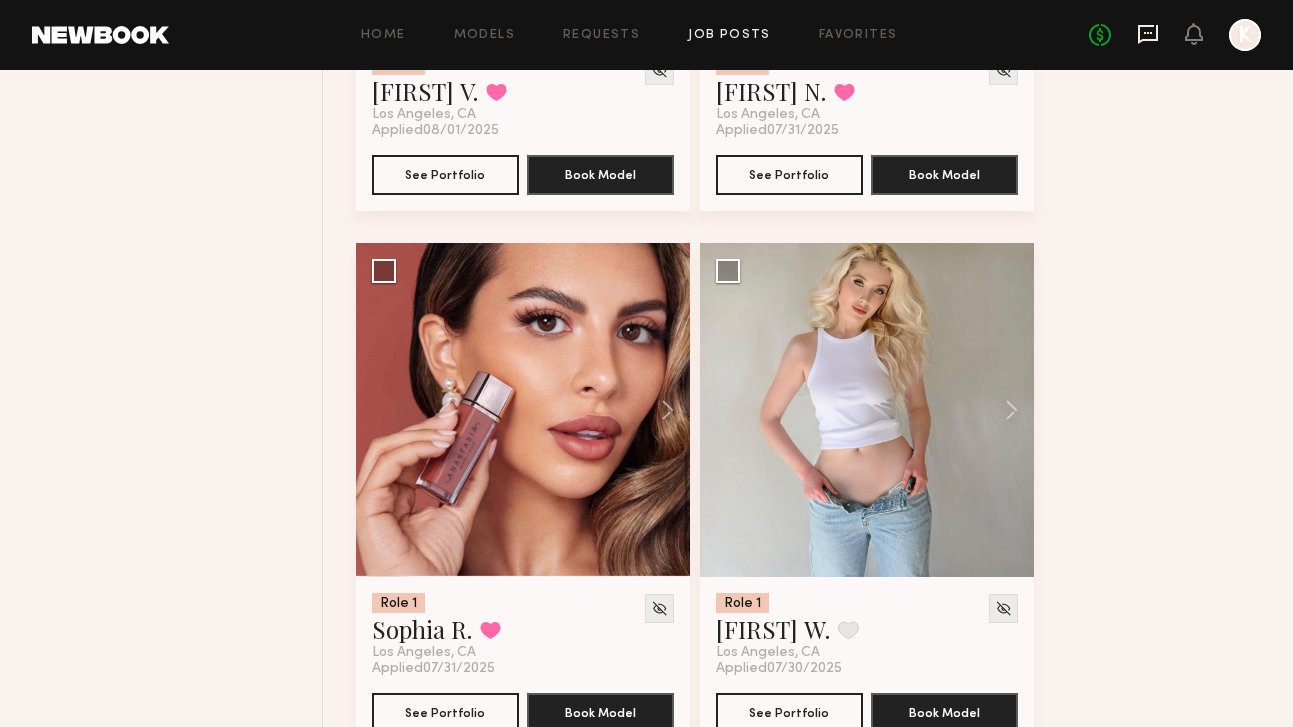 click 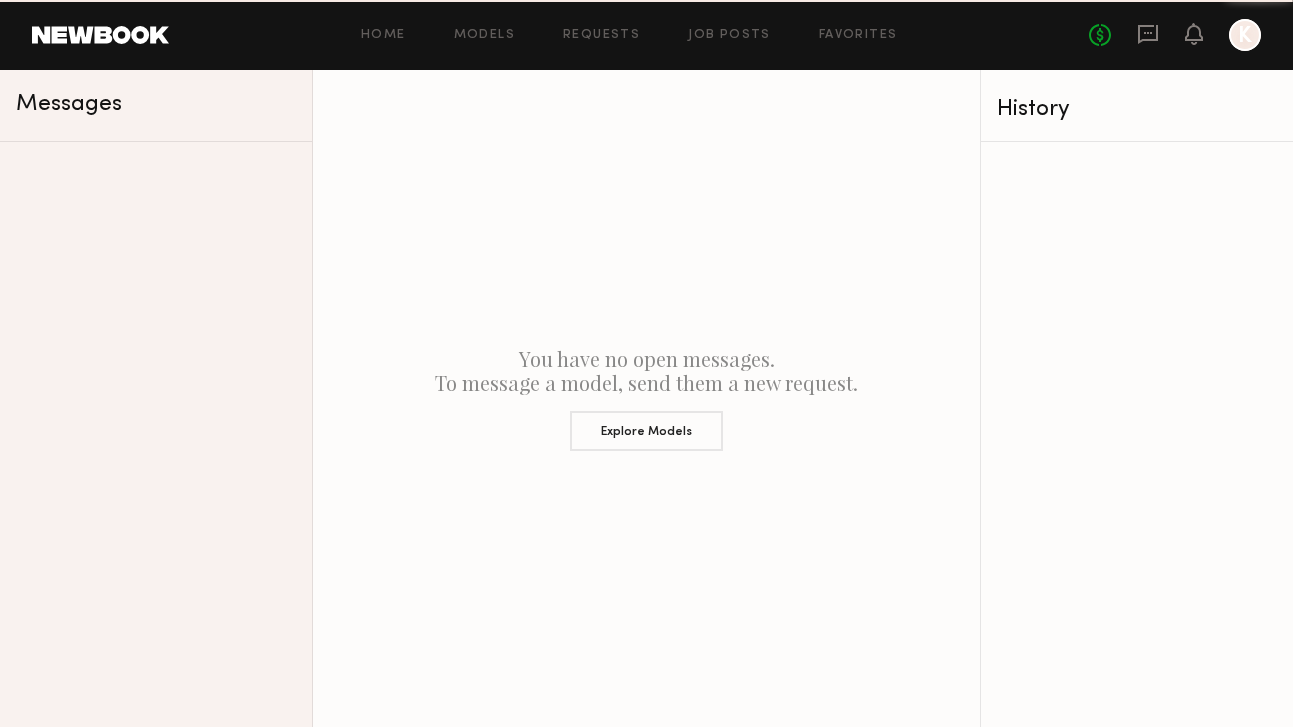 scroll, scrollTop: 0, scrollLeft: 0, axis: both 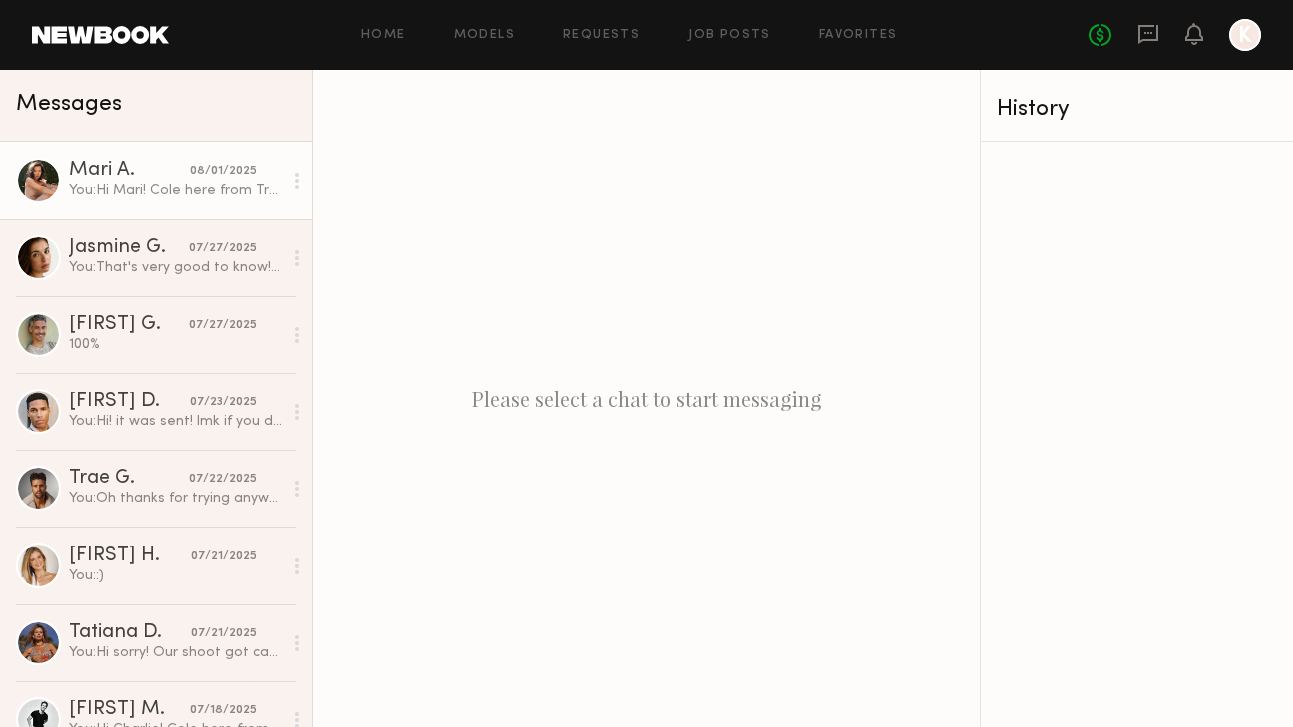 click on "You:  Hi Mari! Cole here from True North. I am reaching out for your availability on August 12th from 9am-1pm for a shoot we have with Anni Hair Wax.
Rate: 100/HR for 4 hours!
Let me know if you are interested!" 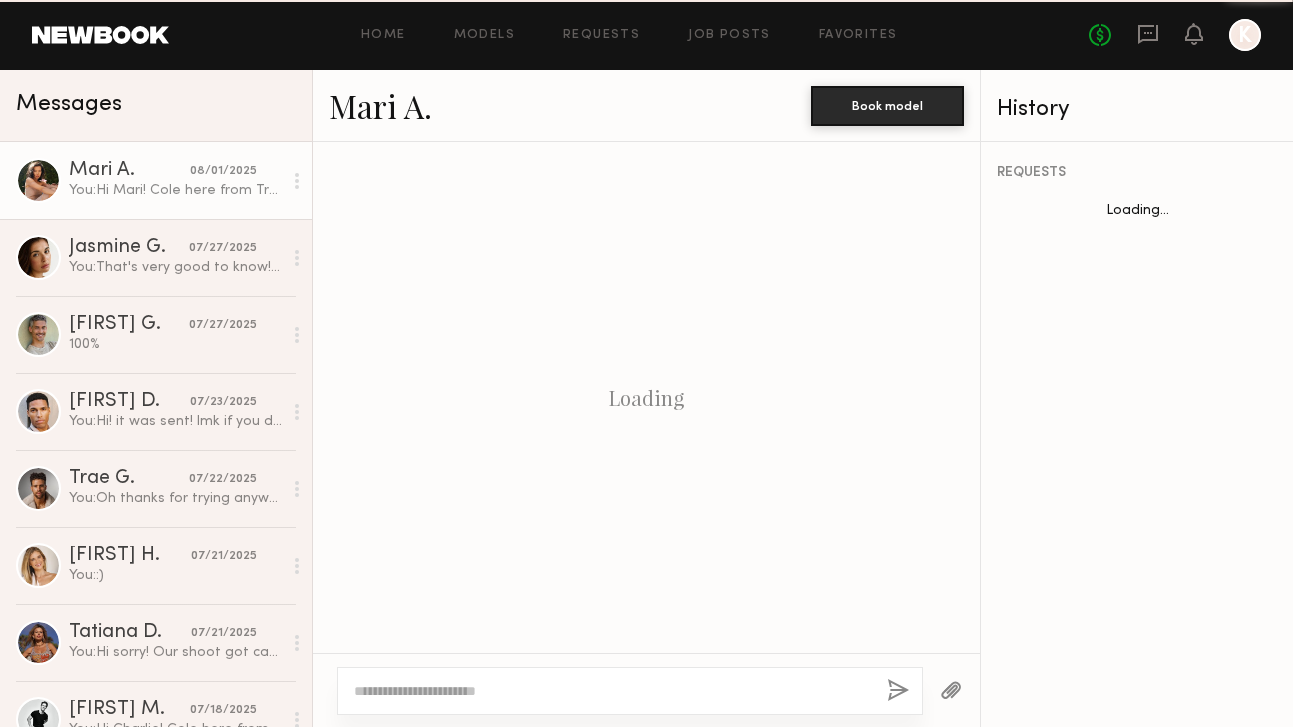 scroll, scrollTop: 663, scrollLeft: 0, axis: vertical 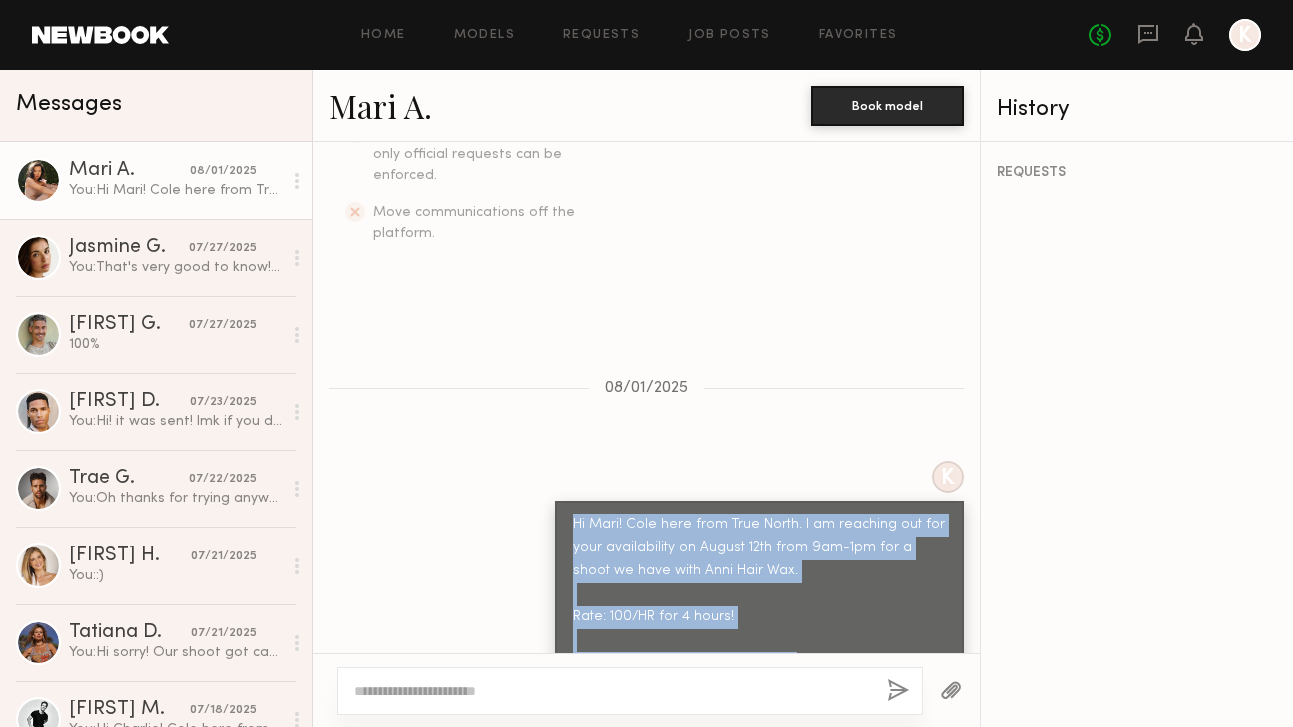 drag, startPoint x: 566, startPoint y: 477, endPoint x: 830, endPoint y: 617, distance: 298.82437 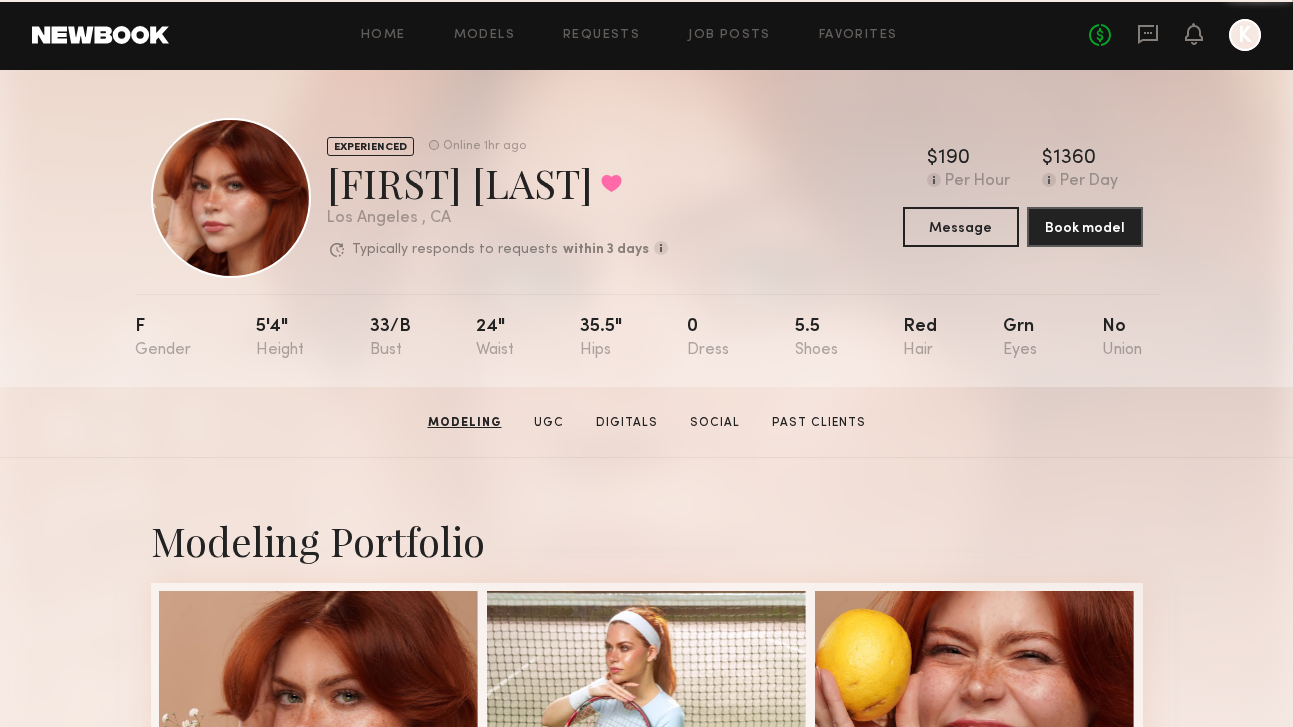 scroll, scrollTop: 0, scrollLeft: 0, axis: both 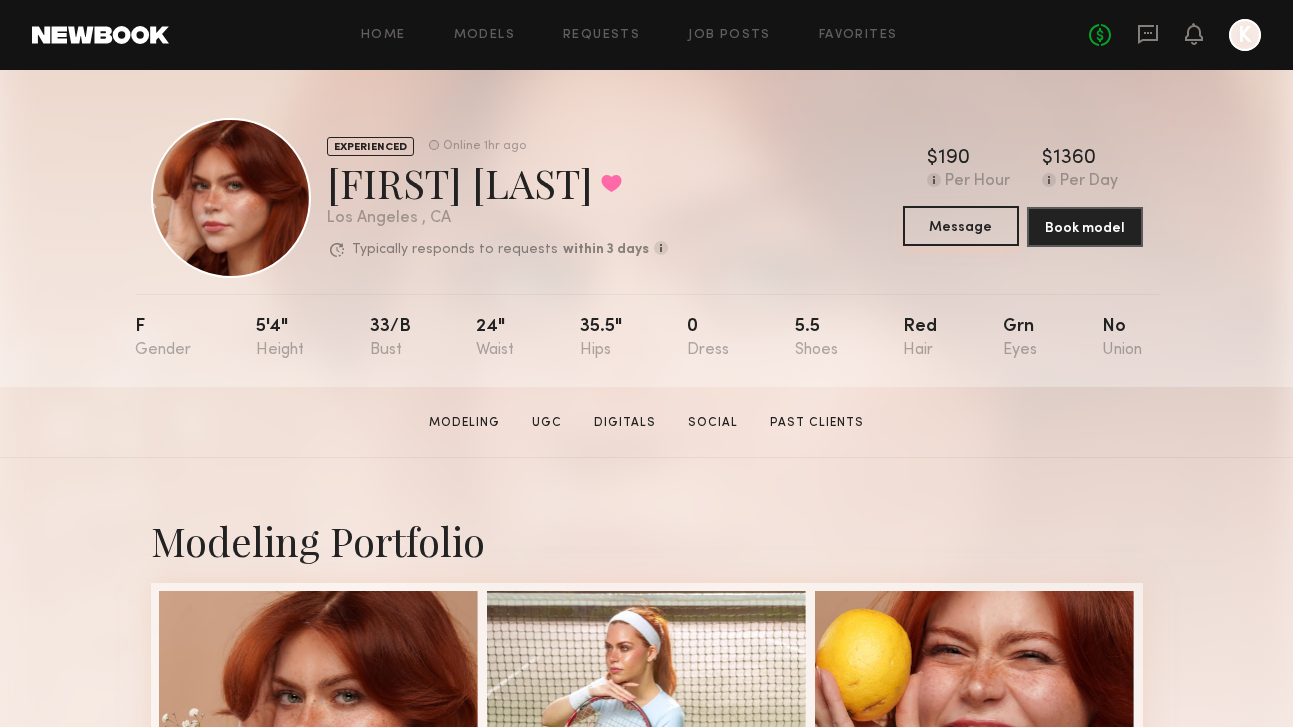 click on "Message" 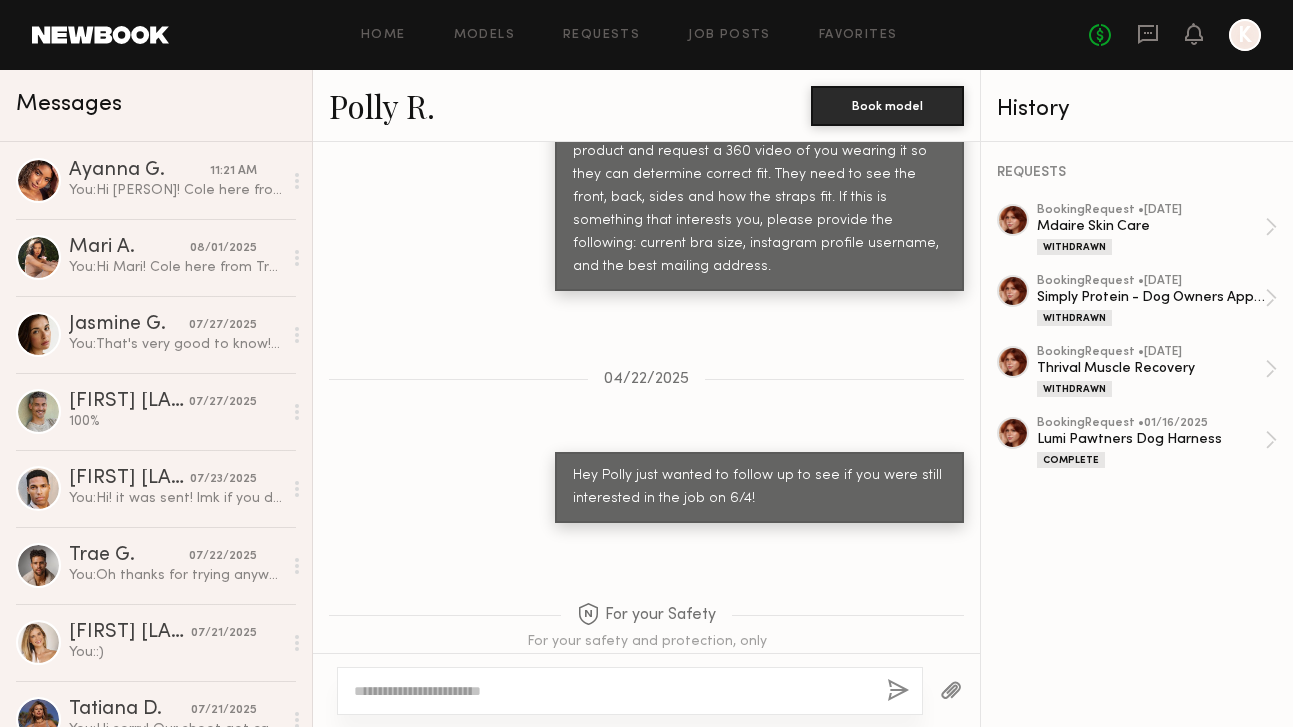 scroll, scrollTop: 4931, scrollLeft: 0, axis: vertical 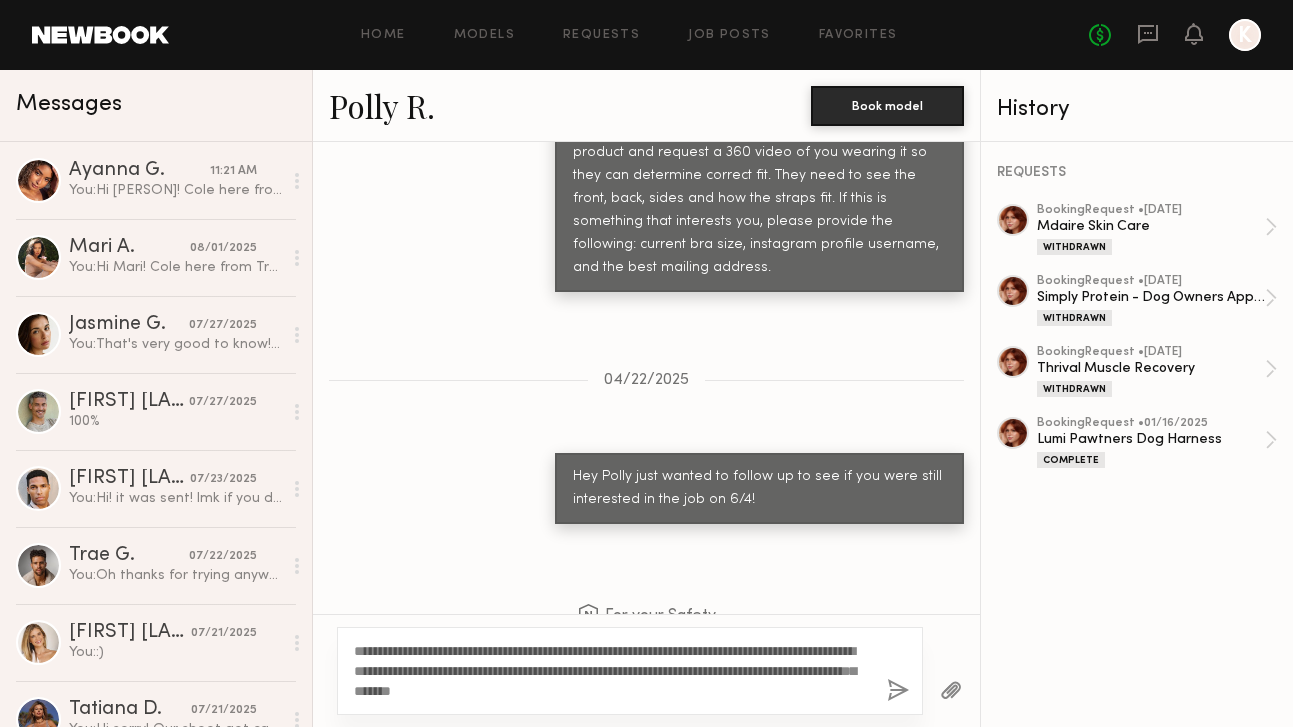 drag, startPoint x: 400, startPoint y: 650, endPoint x: 431, endPoint y: 679, distance: 42.44997 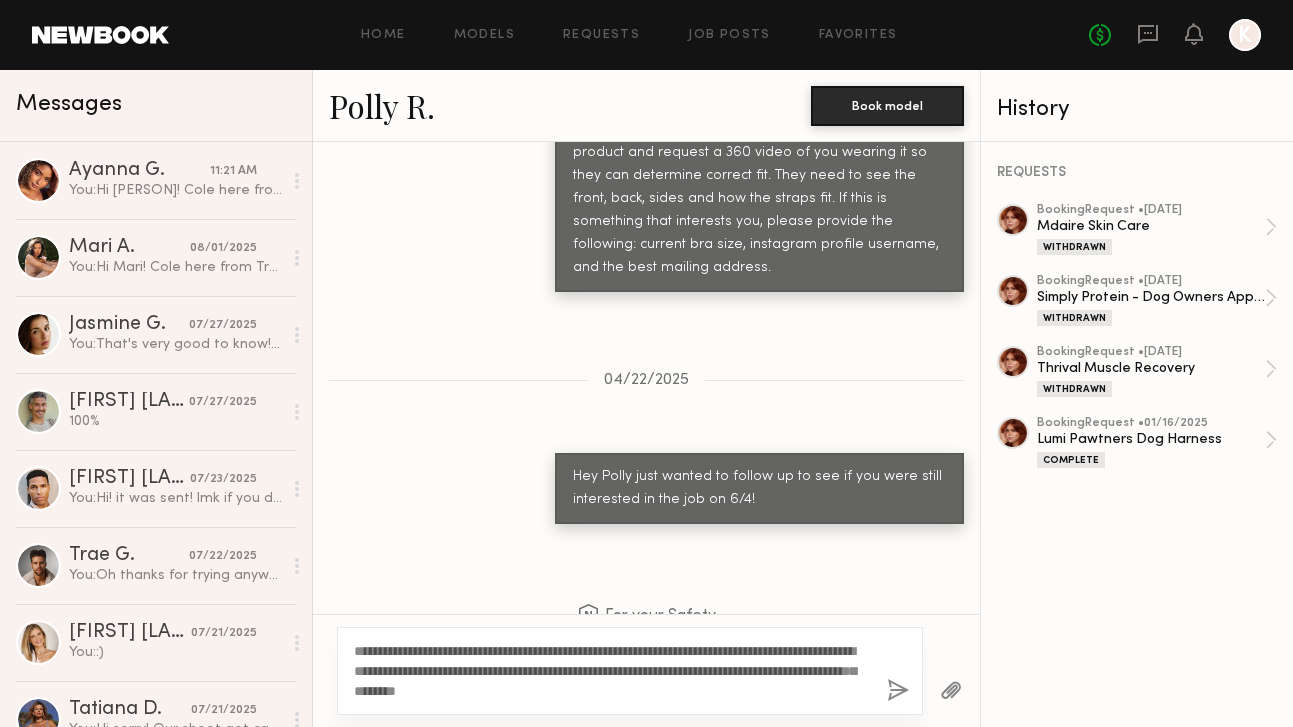 click on "**********" 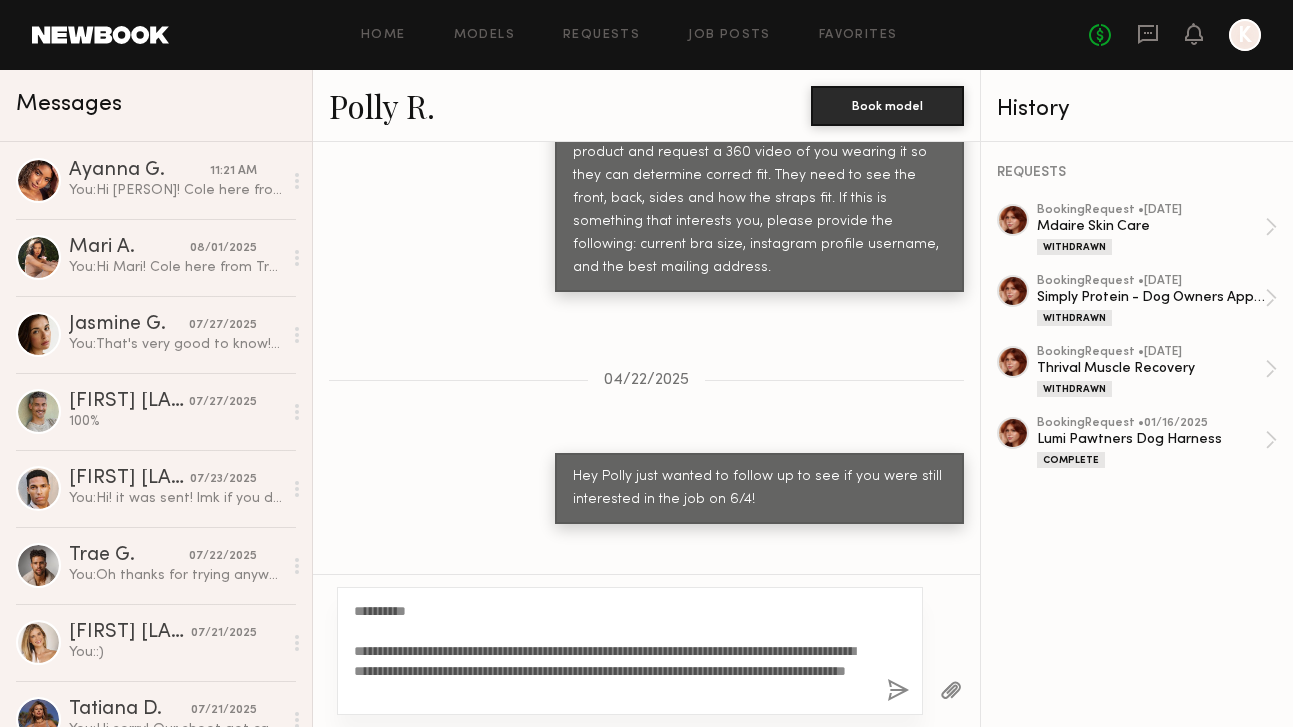 click on "**********" 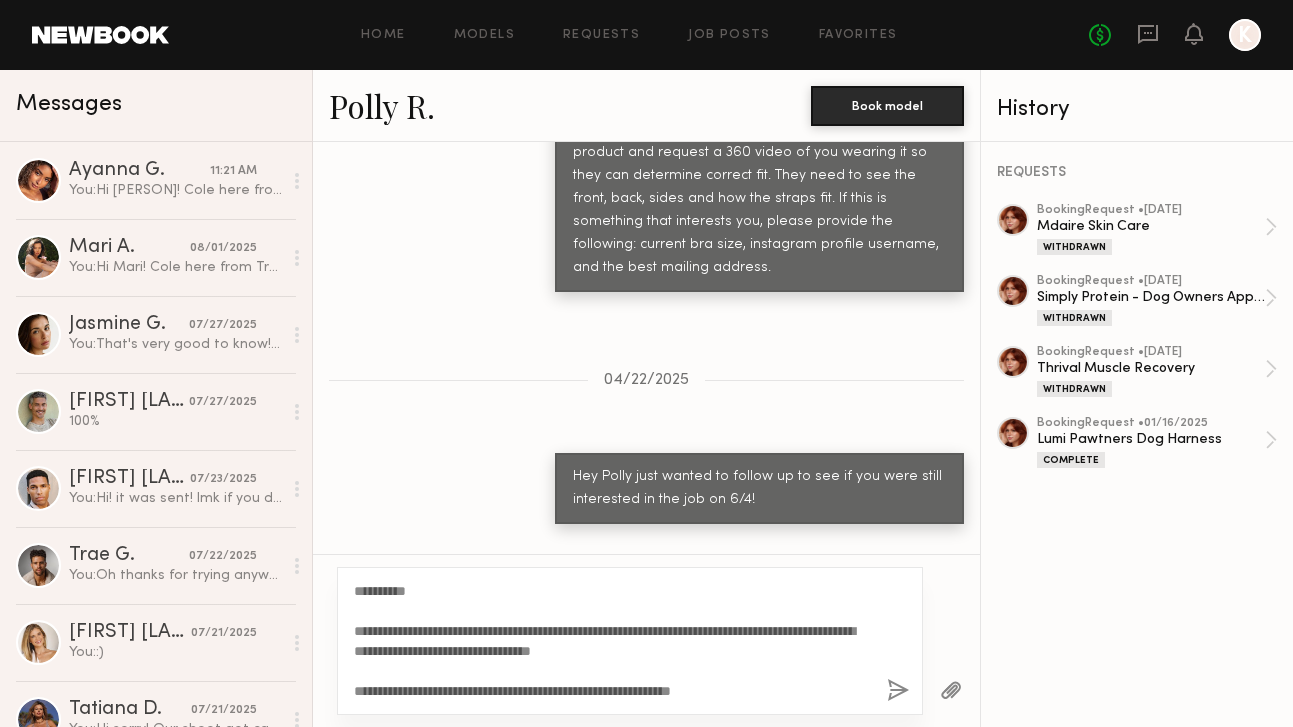 type on "**********" 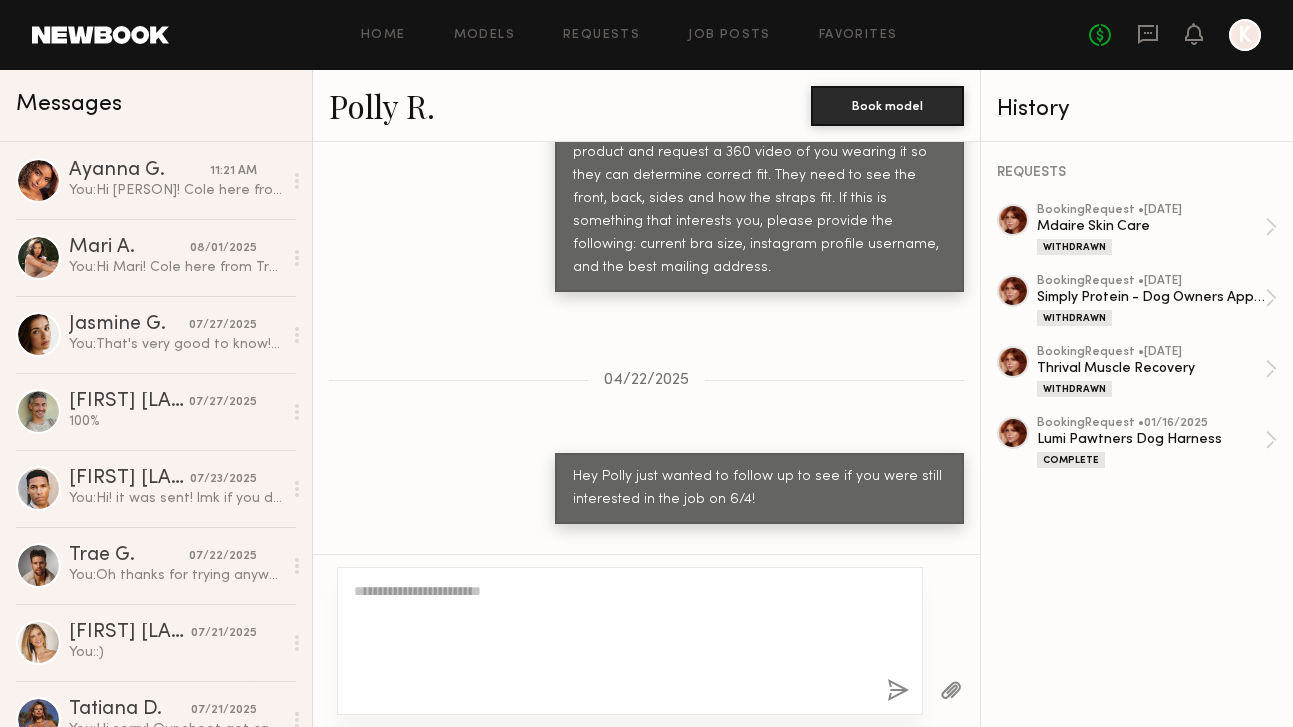 scroll, scrollTop: 5424, scrollLeft: 0, axis: vertical 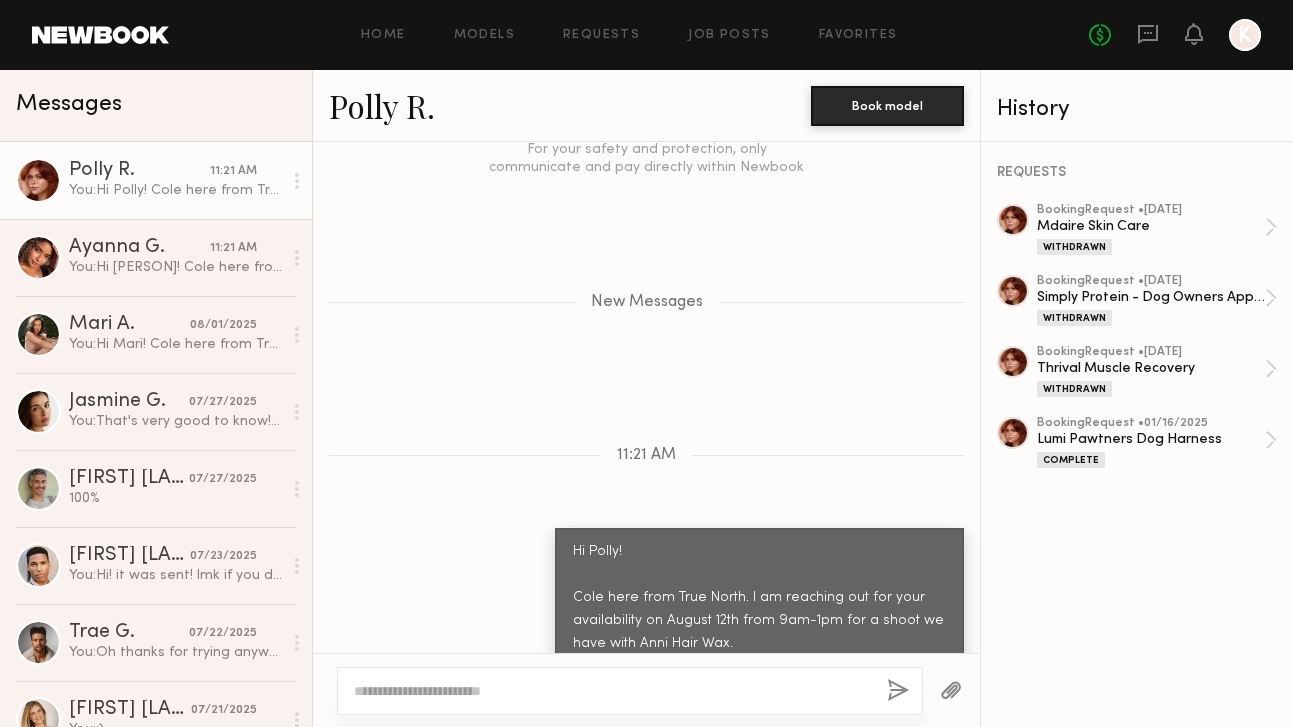 click 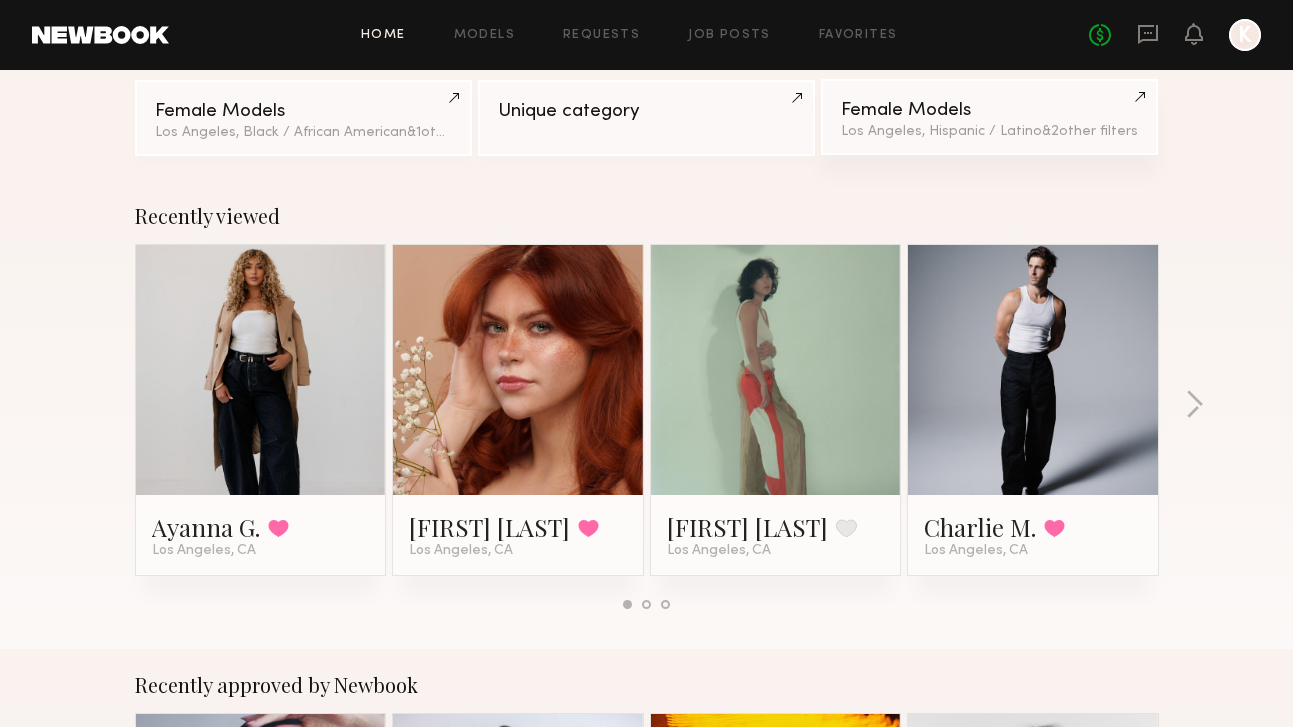 scroll, scrollTop: 210, scrollLeft: 0, axis: vertical 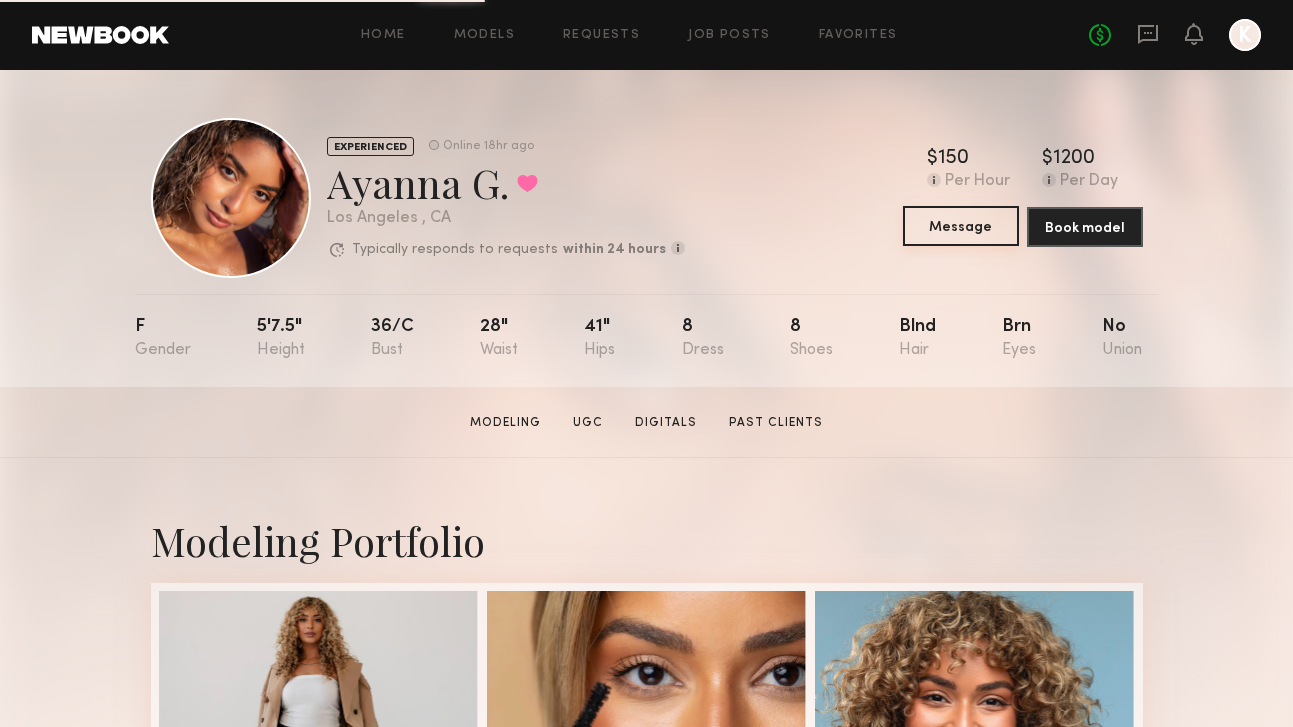 click on "Message" 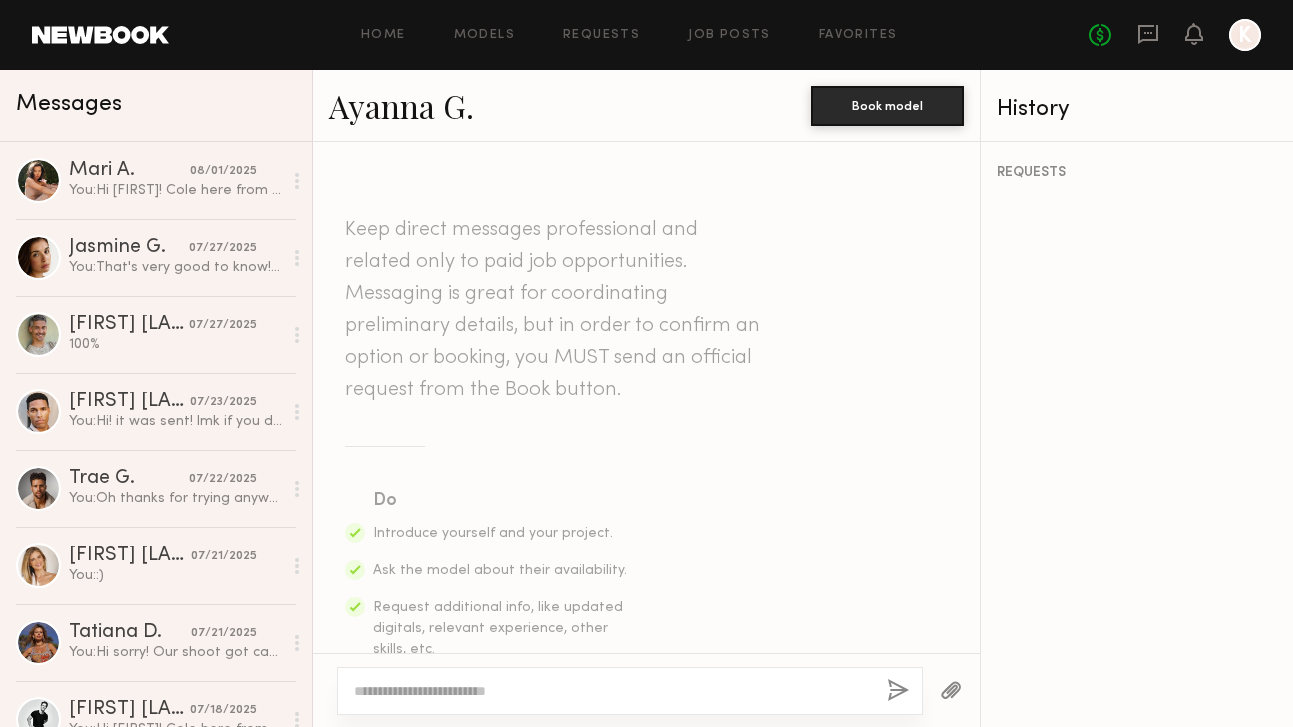 paste on "**********" 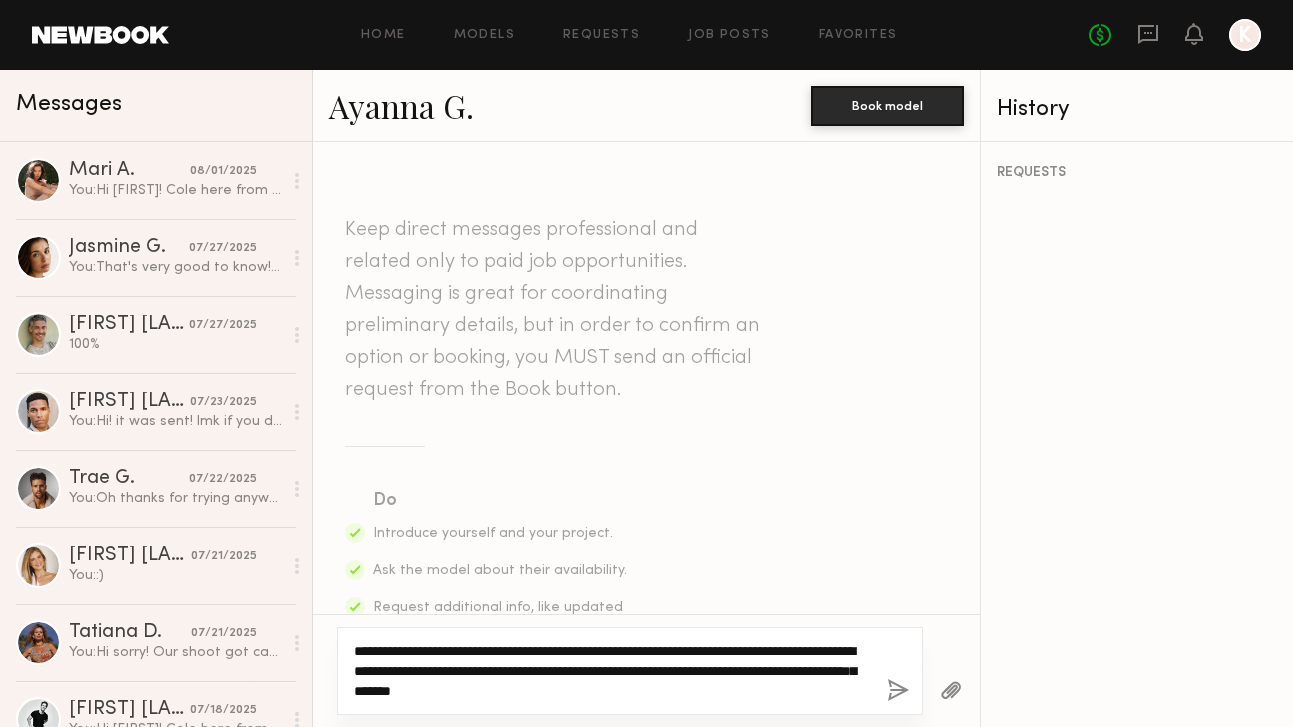 click on "**********" 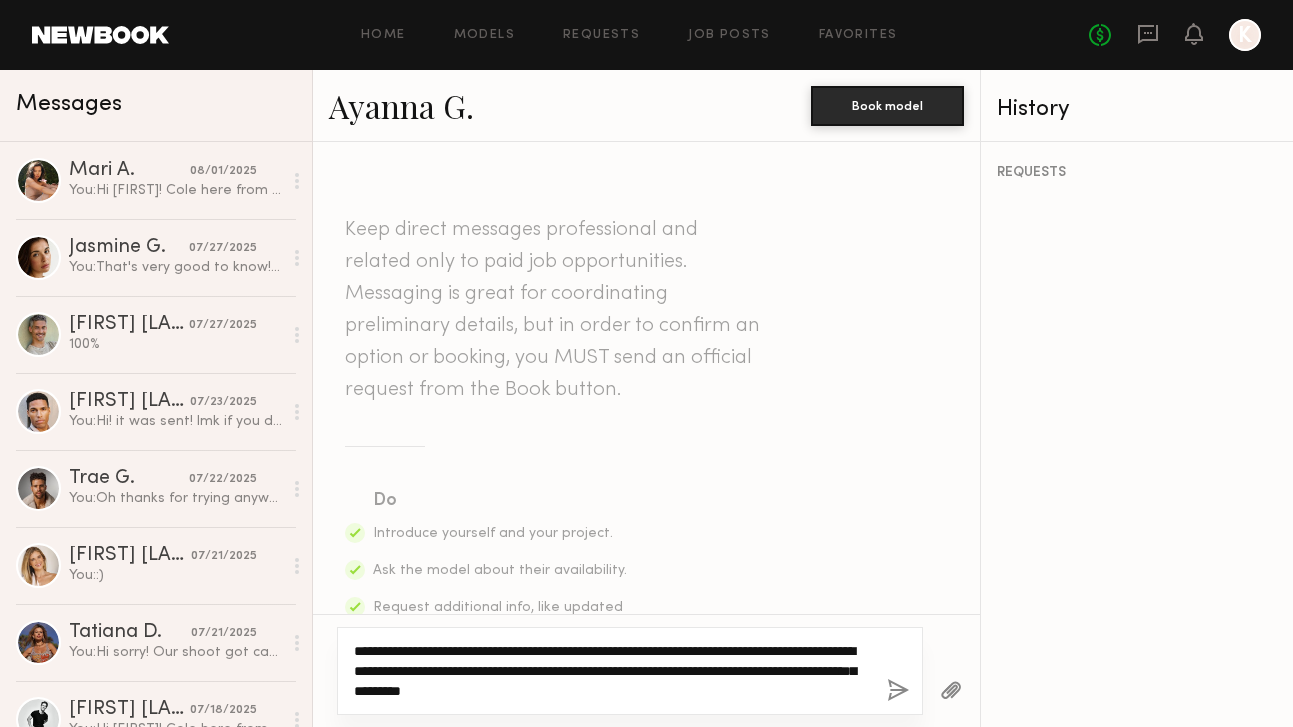 scroll, scrollTop: 0, scrollLeft: 0, axis: both 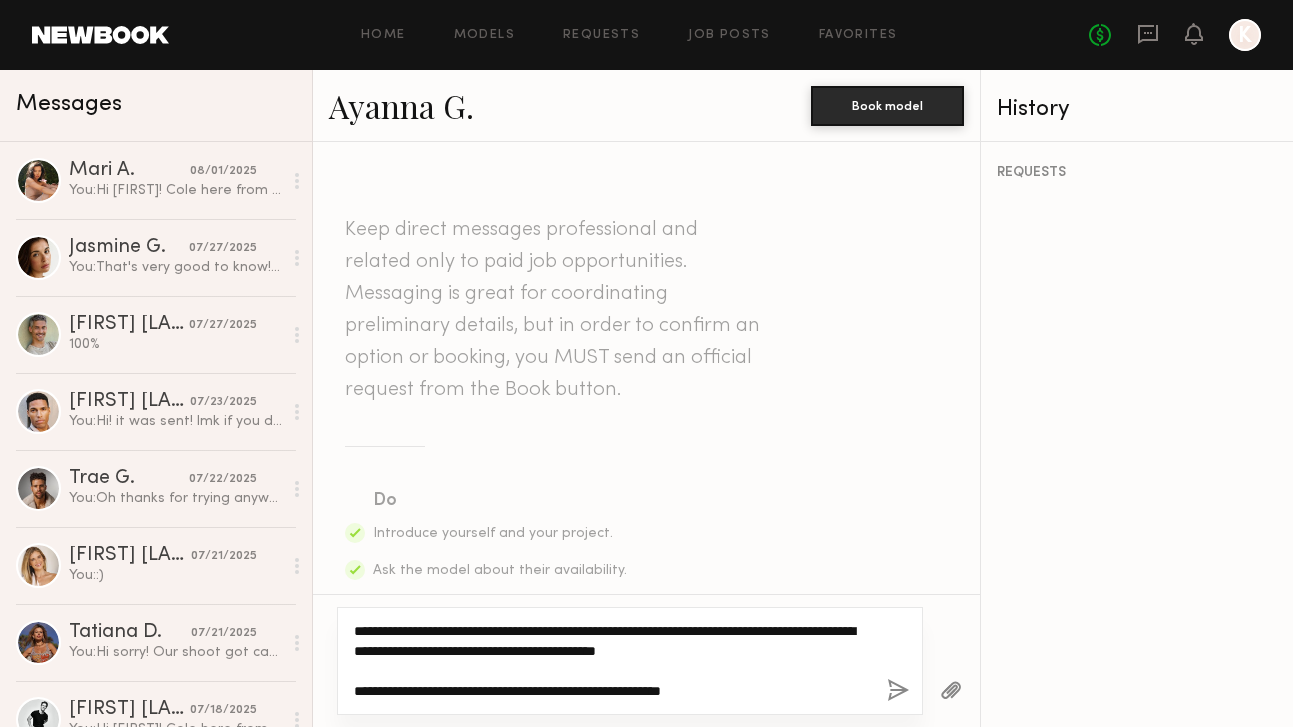 type on "**********" 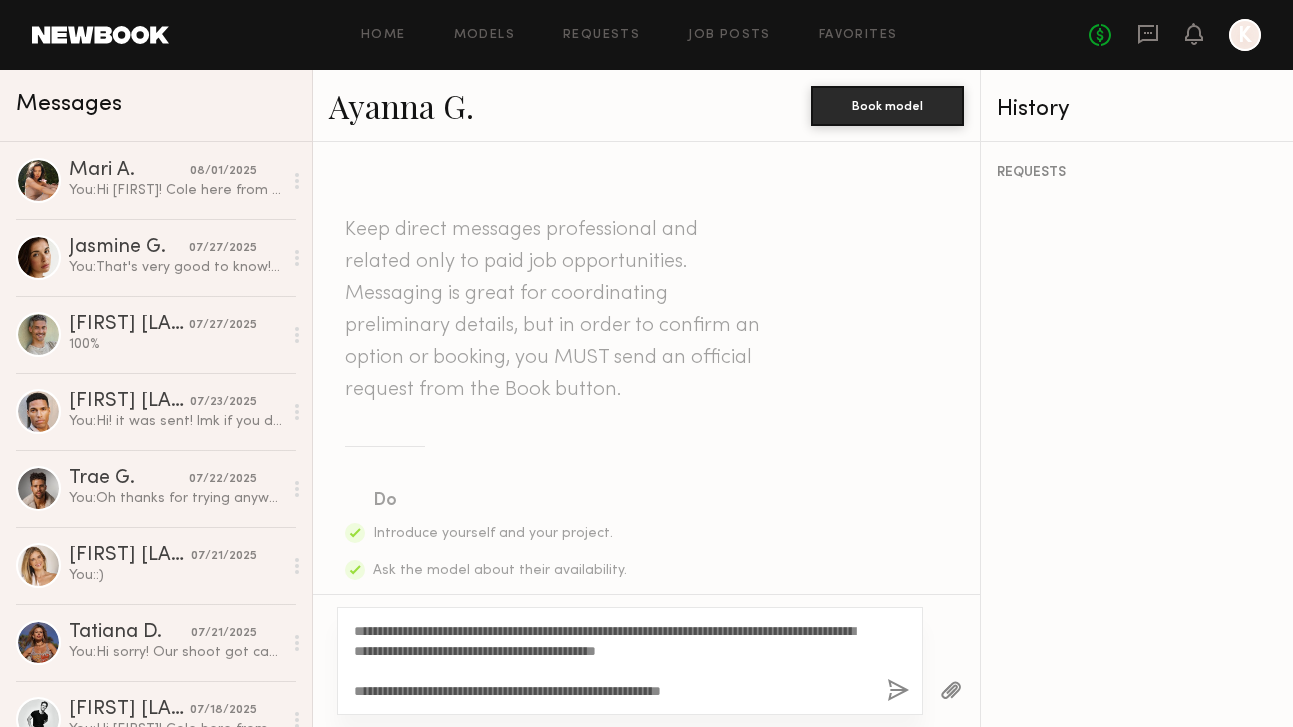 click 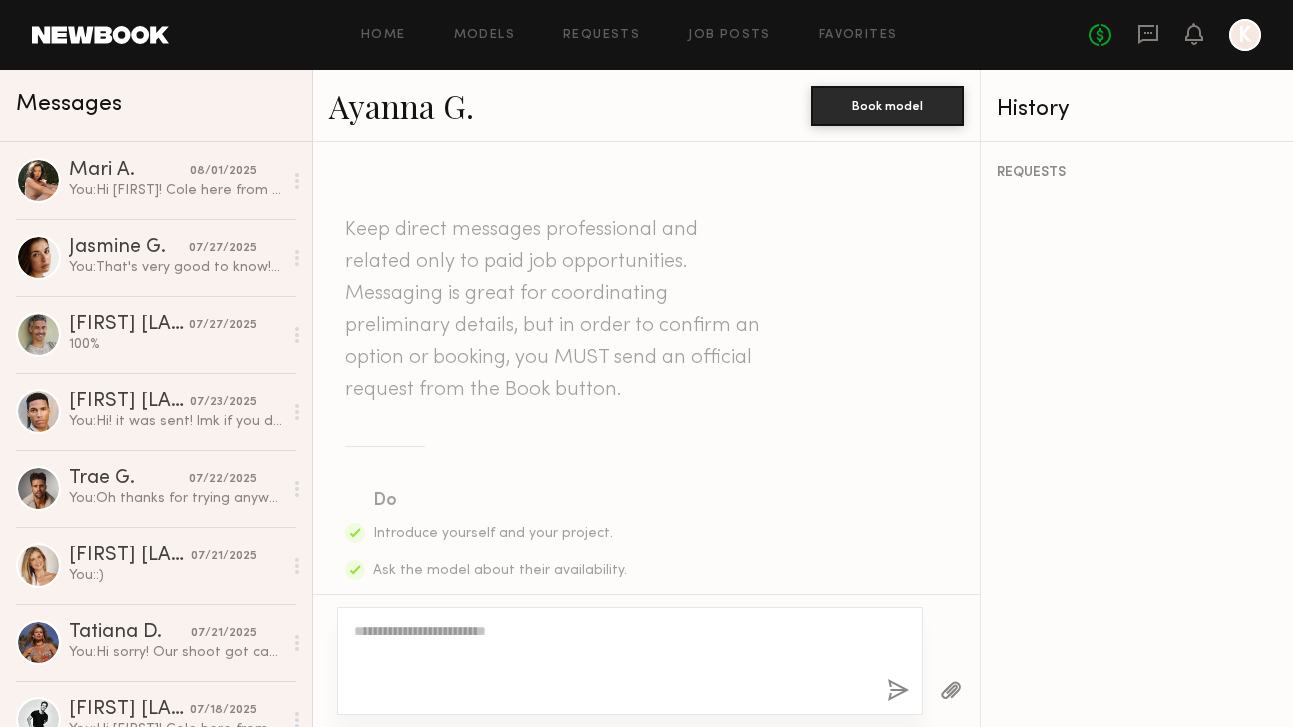 scroll, scrollTop: 619, scrollLeft: 0, axis: vertical 